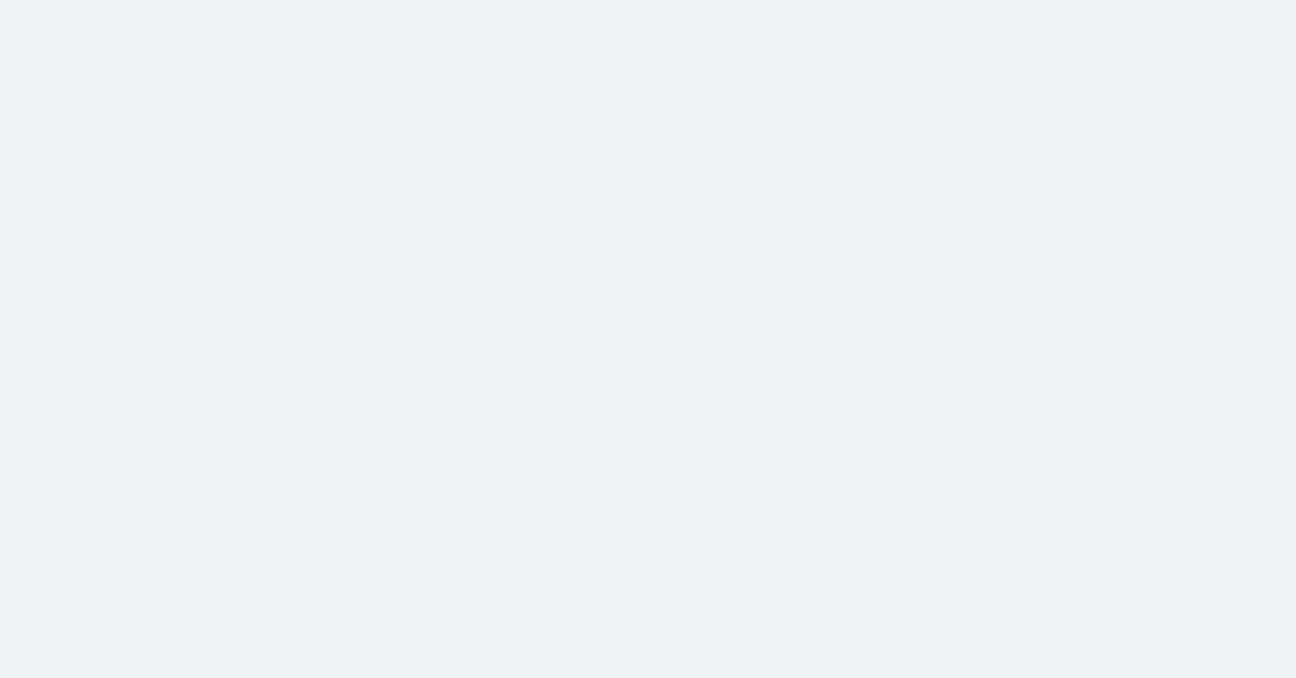 scroll, scrollTop: 0, scrollLeft: 0, axis: both 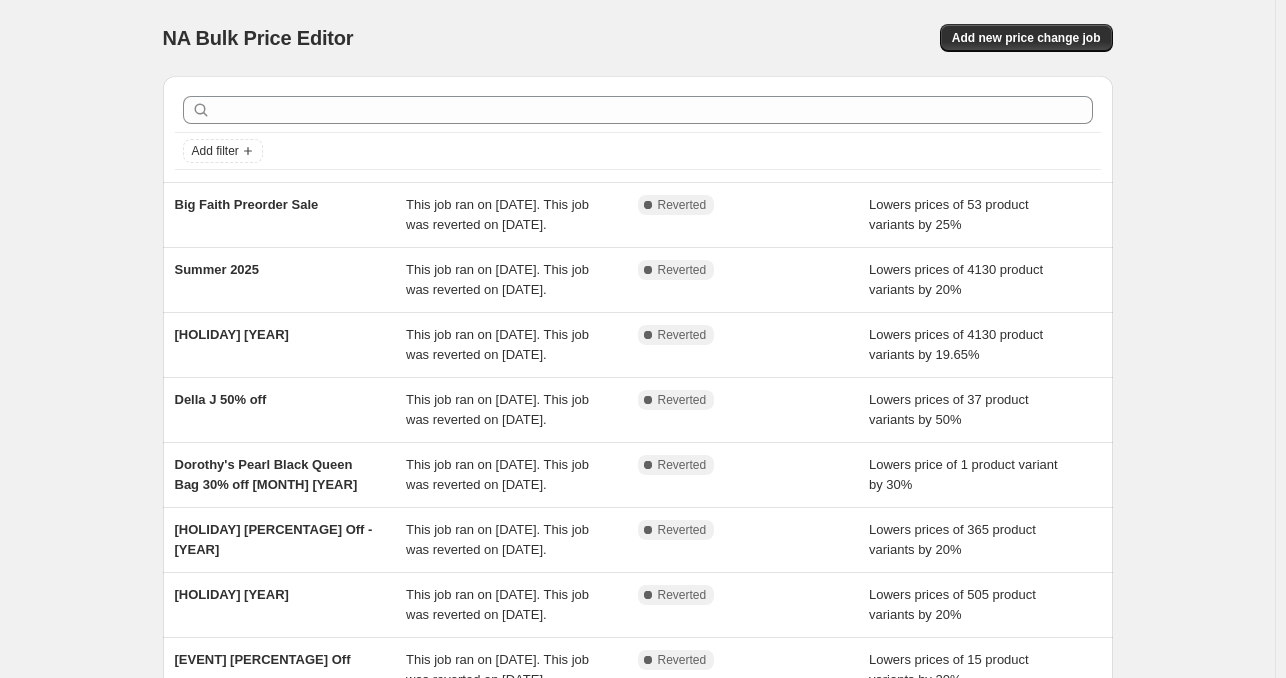 click on "Summer 2025" at bounding box center [291, 280] 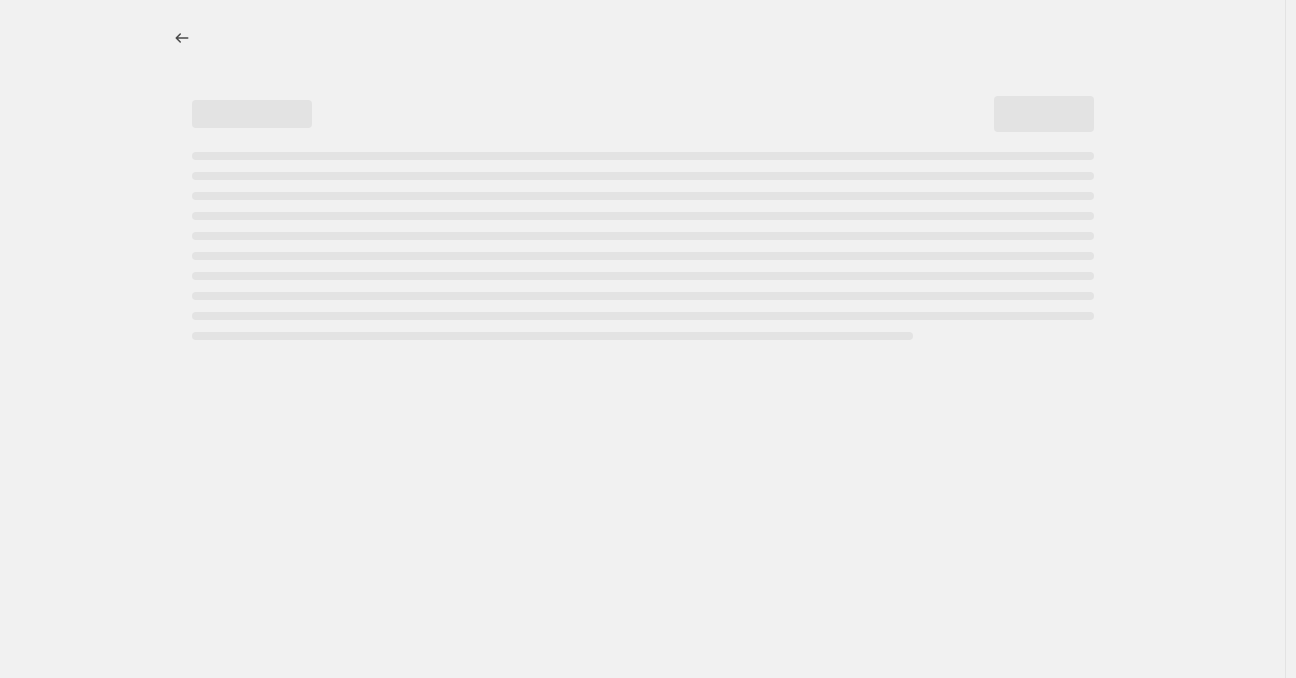 select on "percentage" 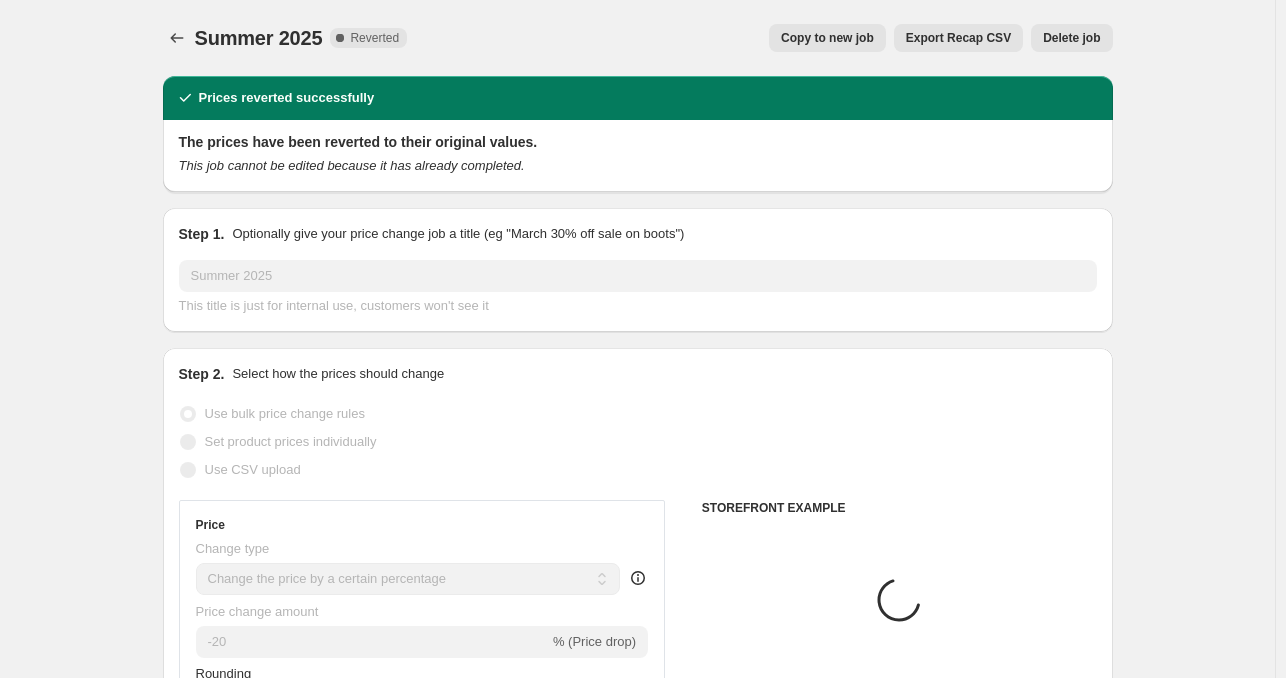 select on "vendor" 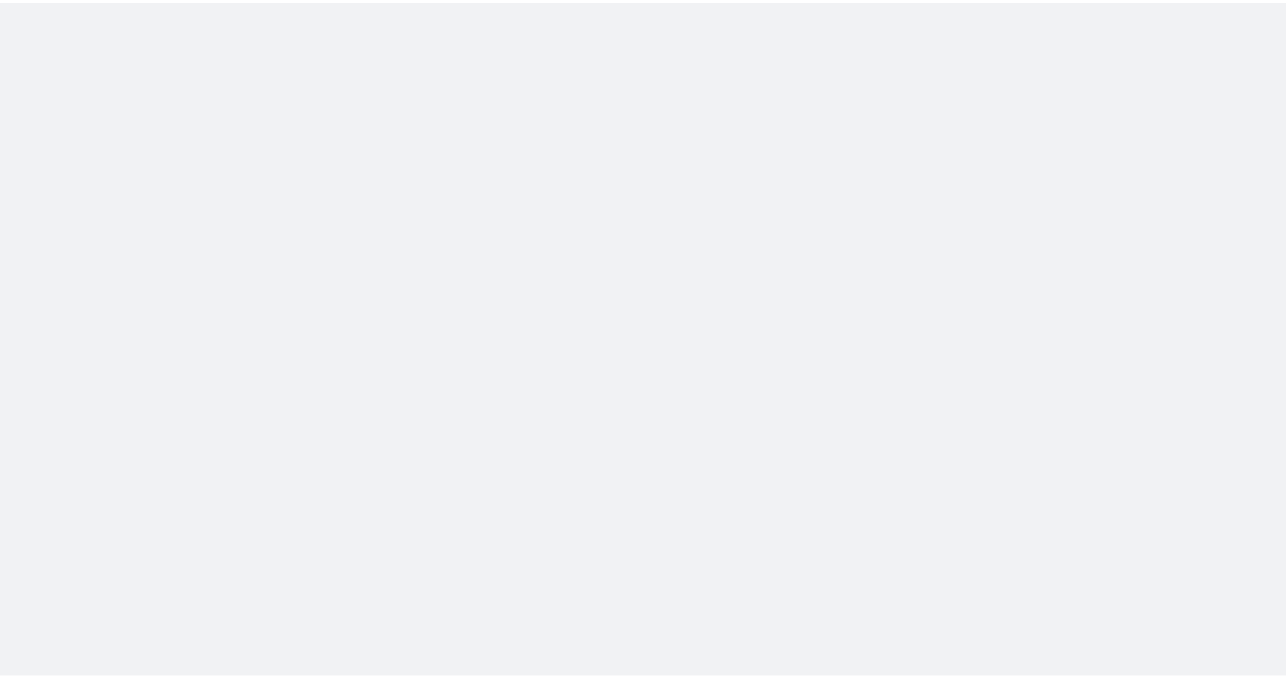 scroll, scrollTop: 0, scrollLeft: 0, axis: both 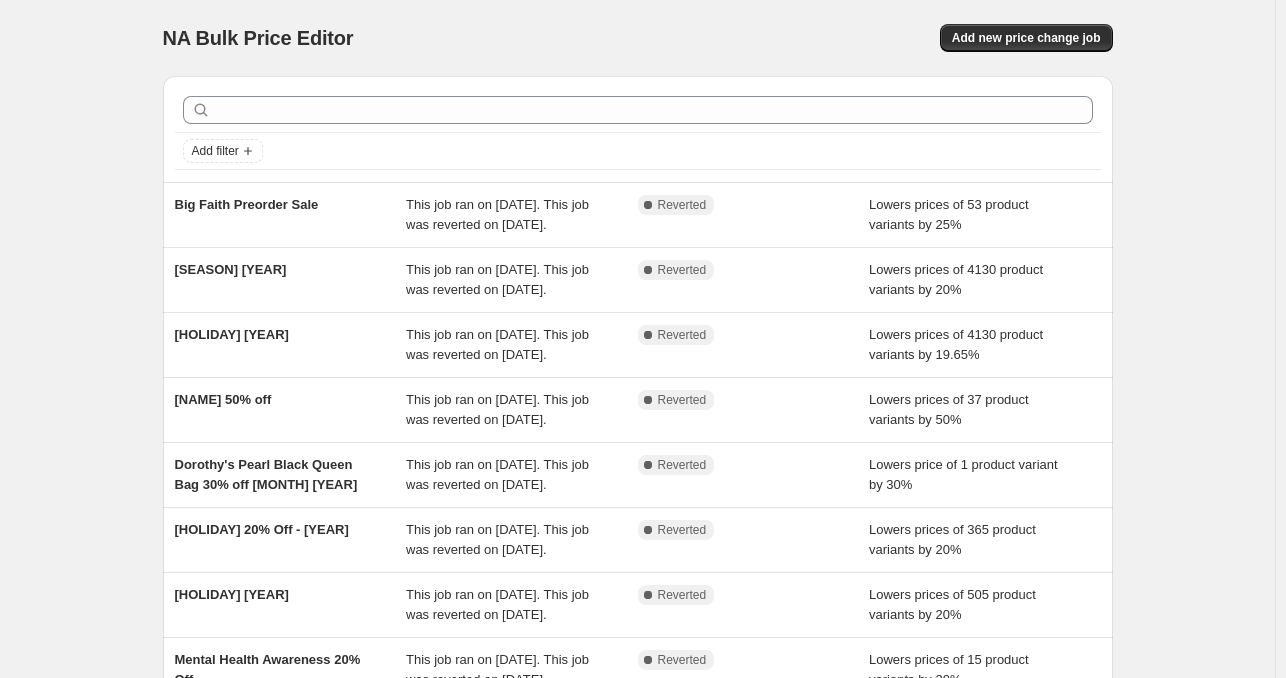 click on "Summer 2025" at bounding box center [231, 269] 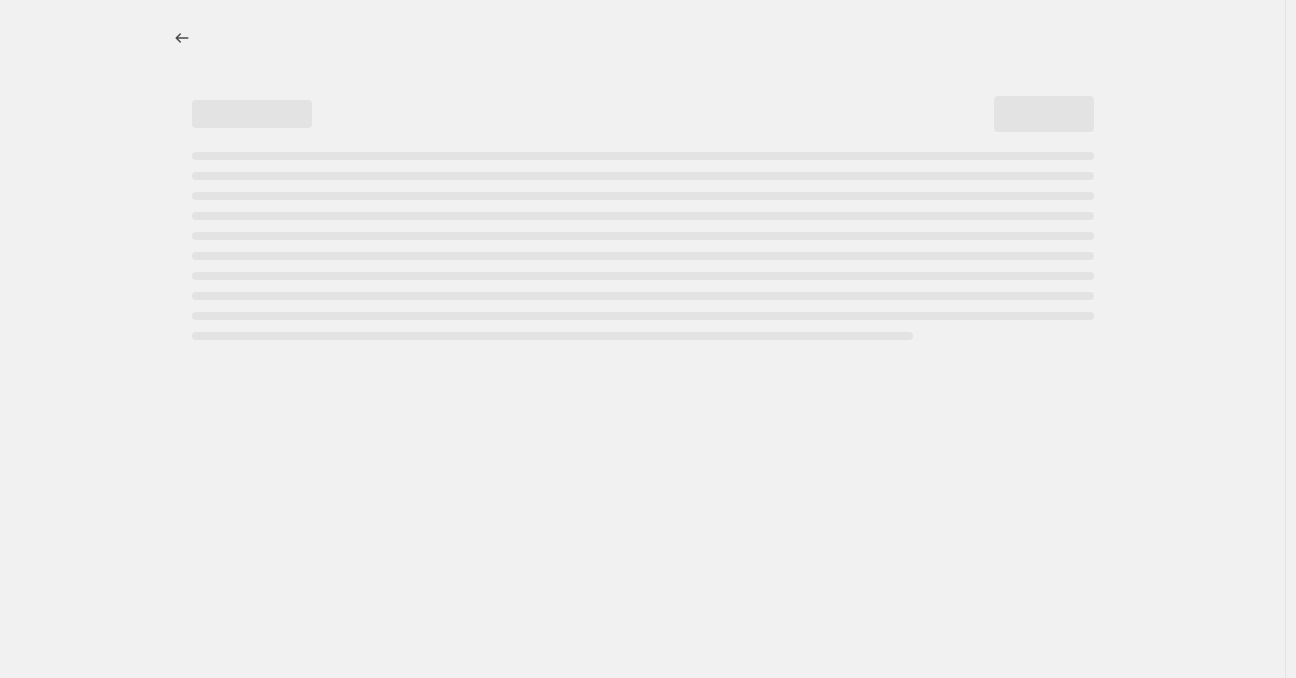 select on "percentage" 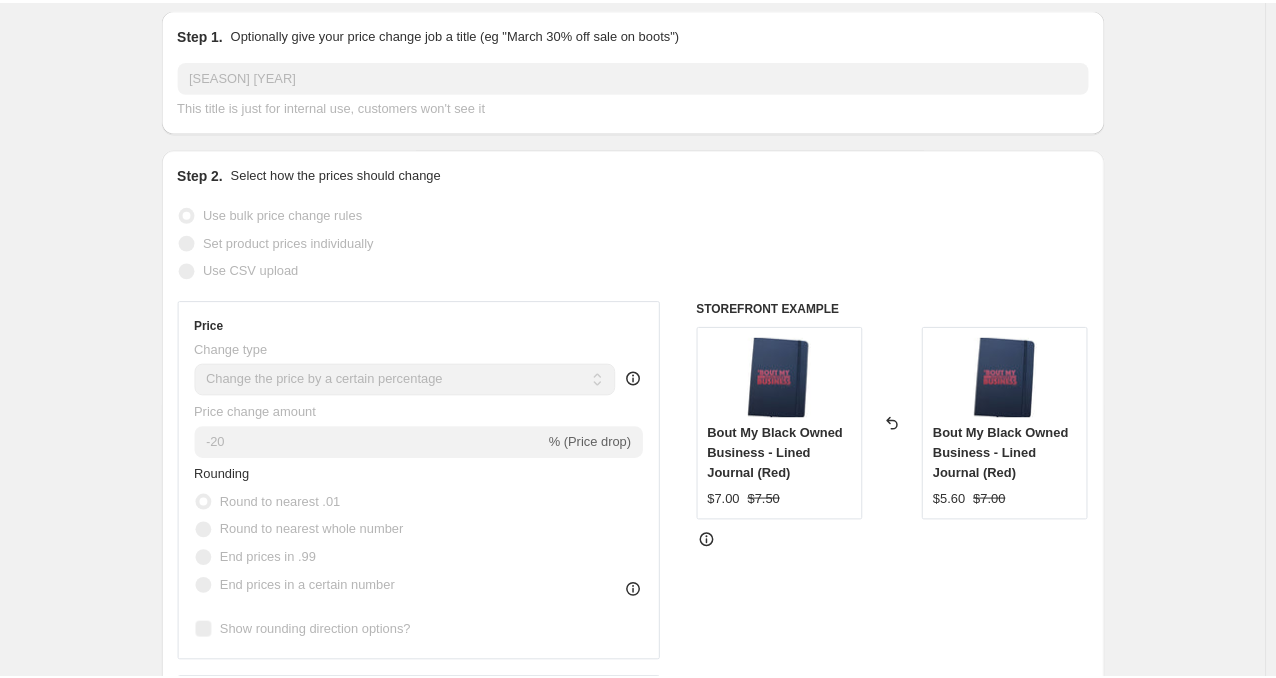 scroll, scrollTop: 100, scrollLeft: 0, axis: vertical 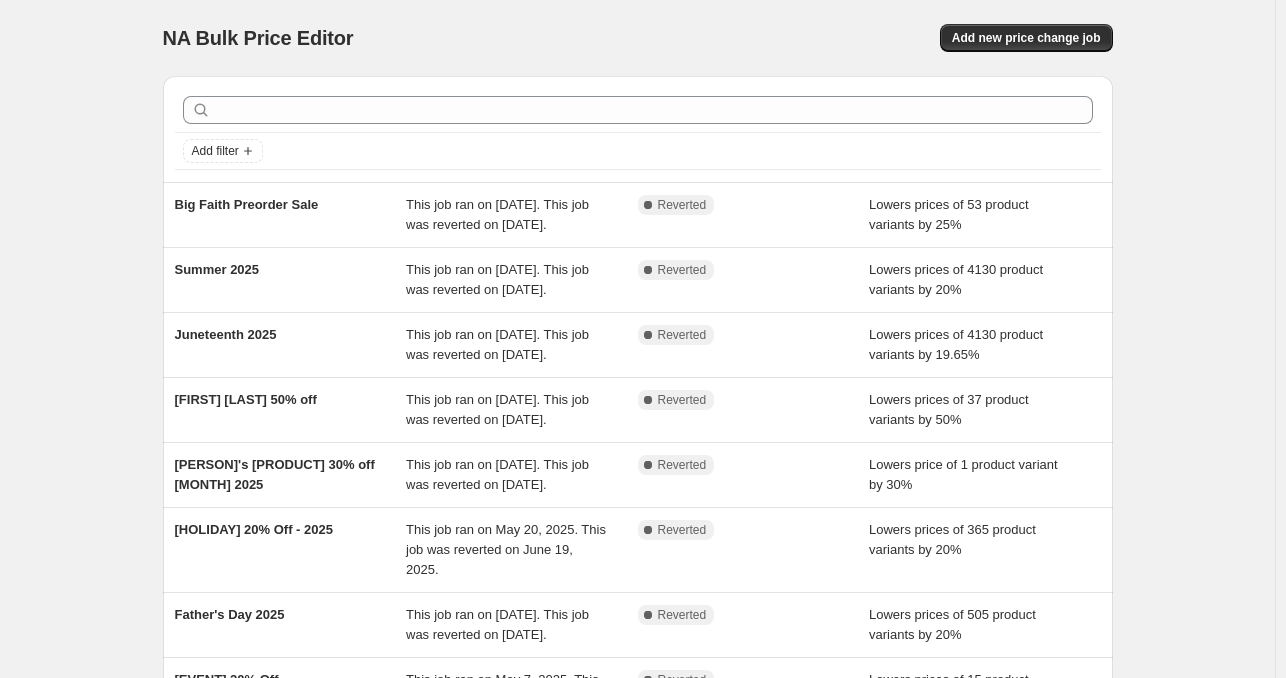 click on "Summer 2025" at bounding box center (217, 269) 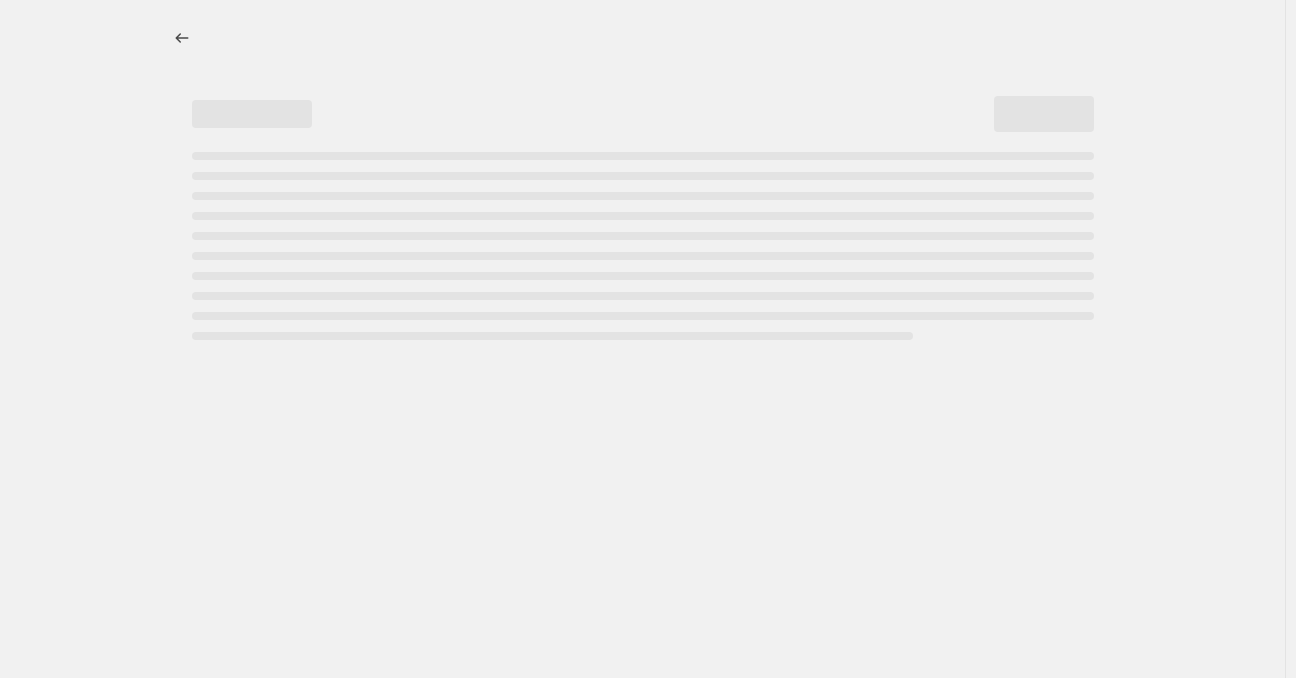 select on "percentage" 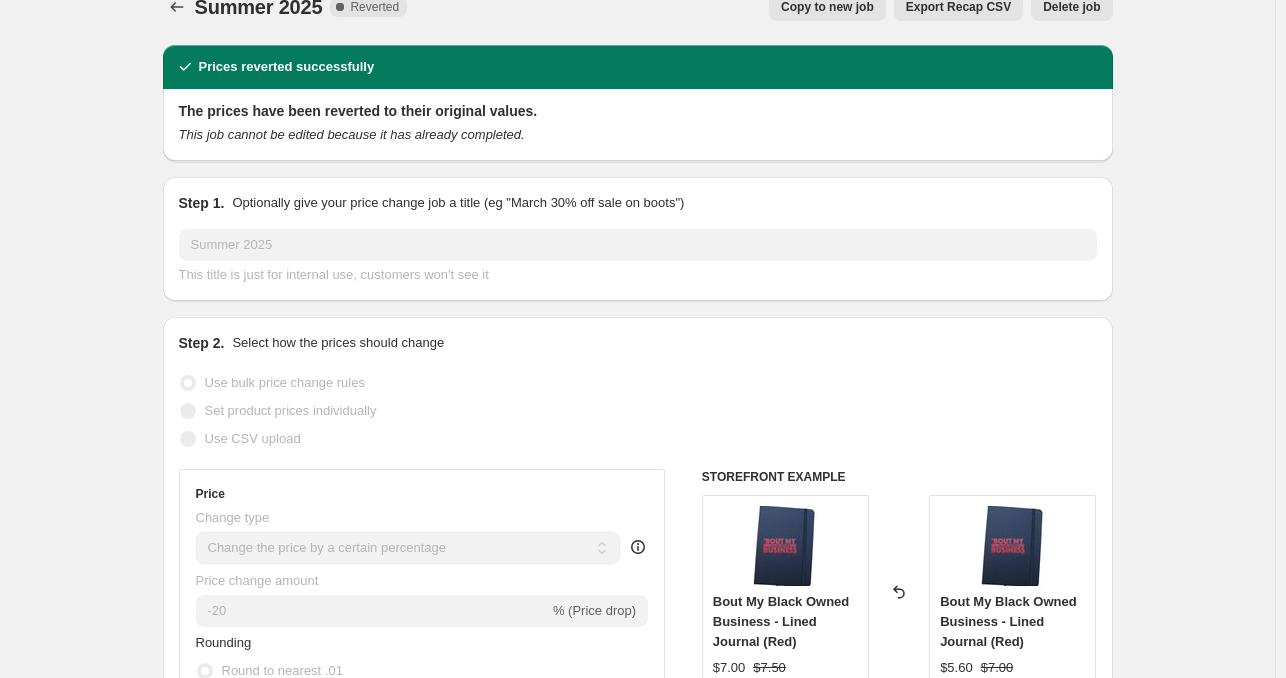 scroll, scrollTop: 0, scrollLeft: 0, axis: both 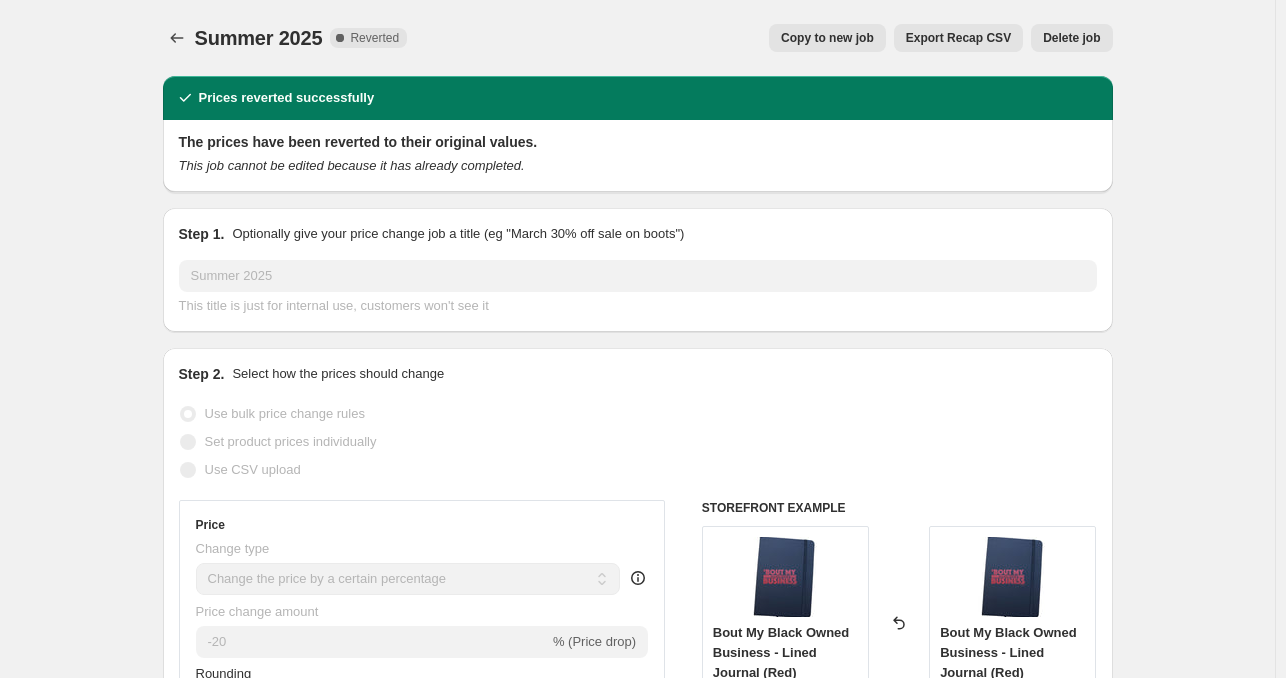 click on "Copy to new job" at bounding box center (827, 38) 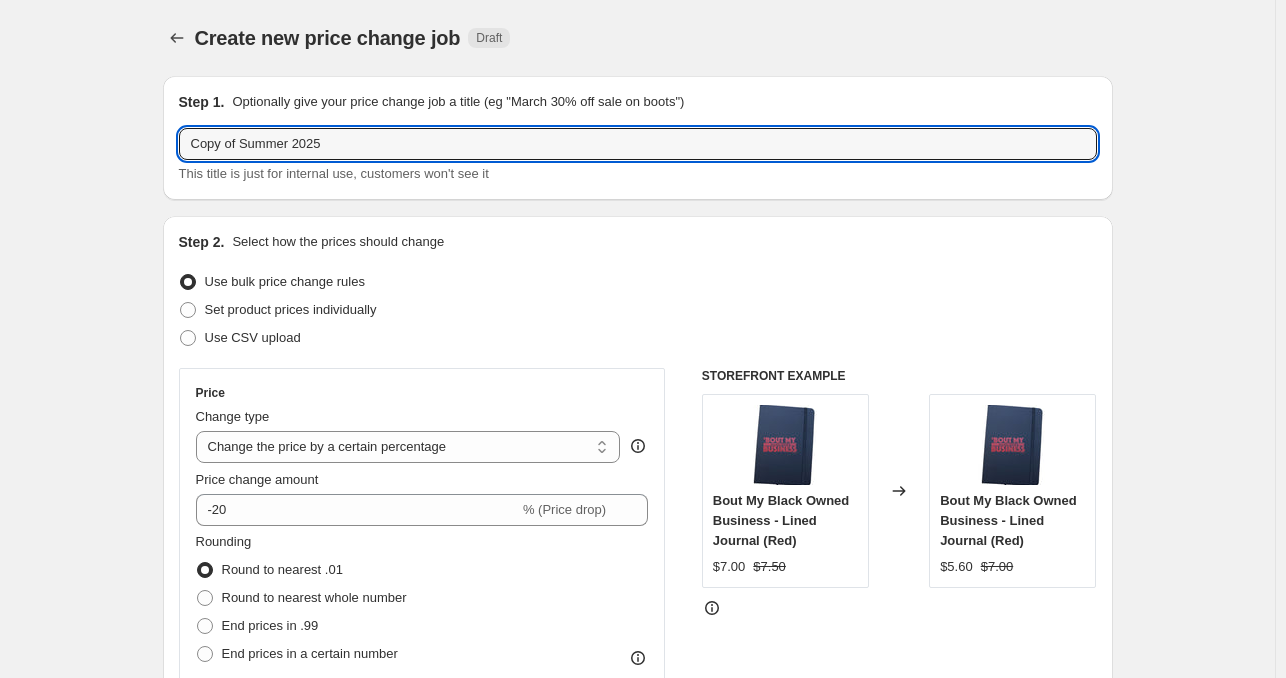drag, startPoint x: 292, startPoint y: 148, endPoint x: 160, endPoint y: 135, distance: 132.63861 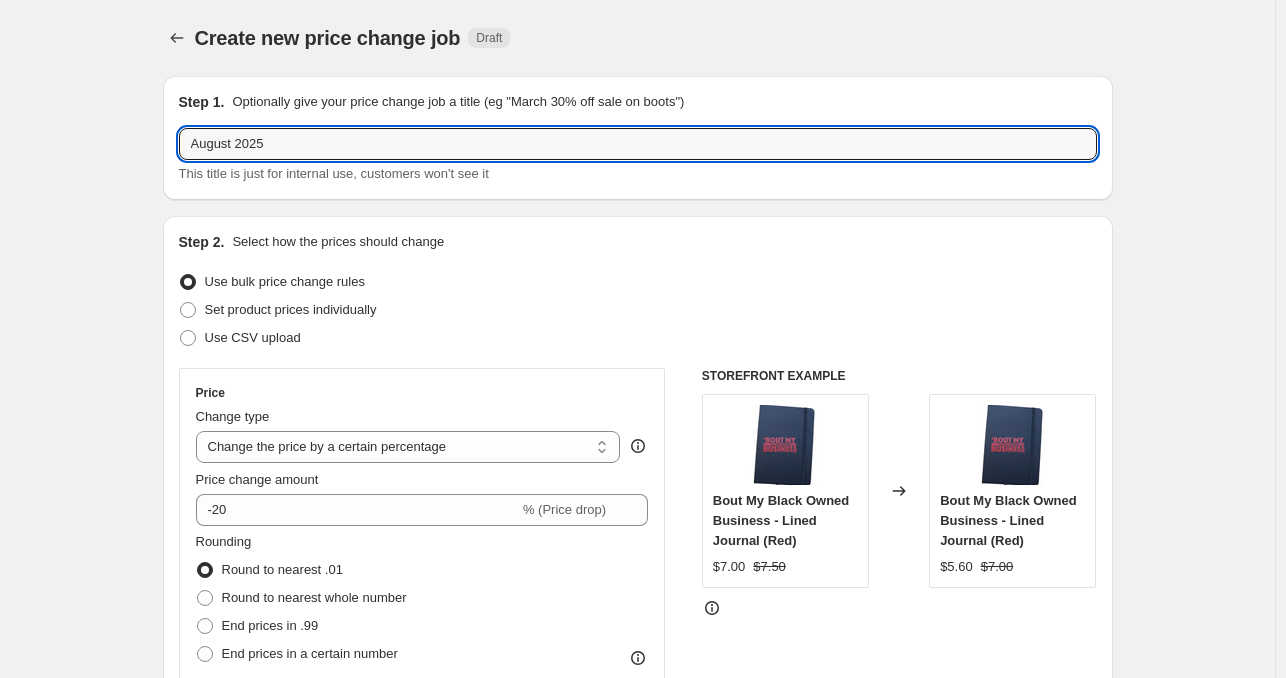 type on "August 2025" 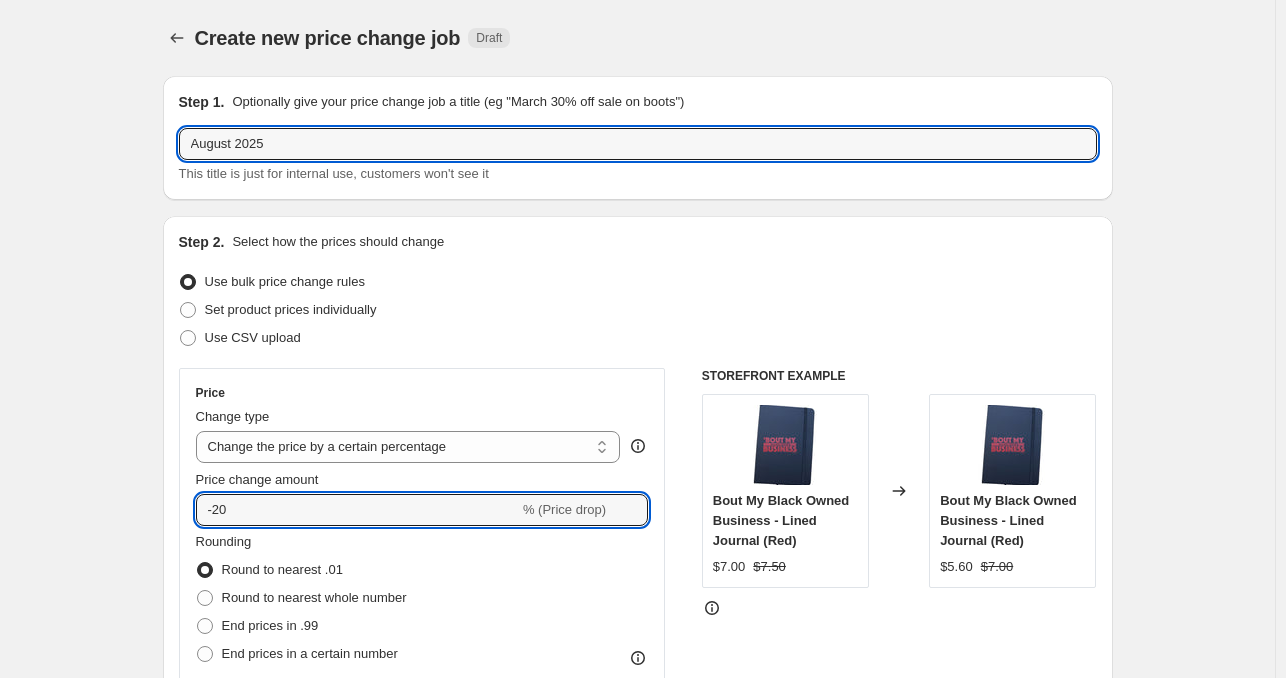 click on "-20" at bounding box center [357, 510] 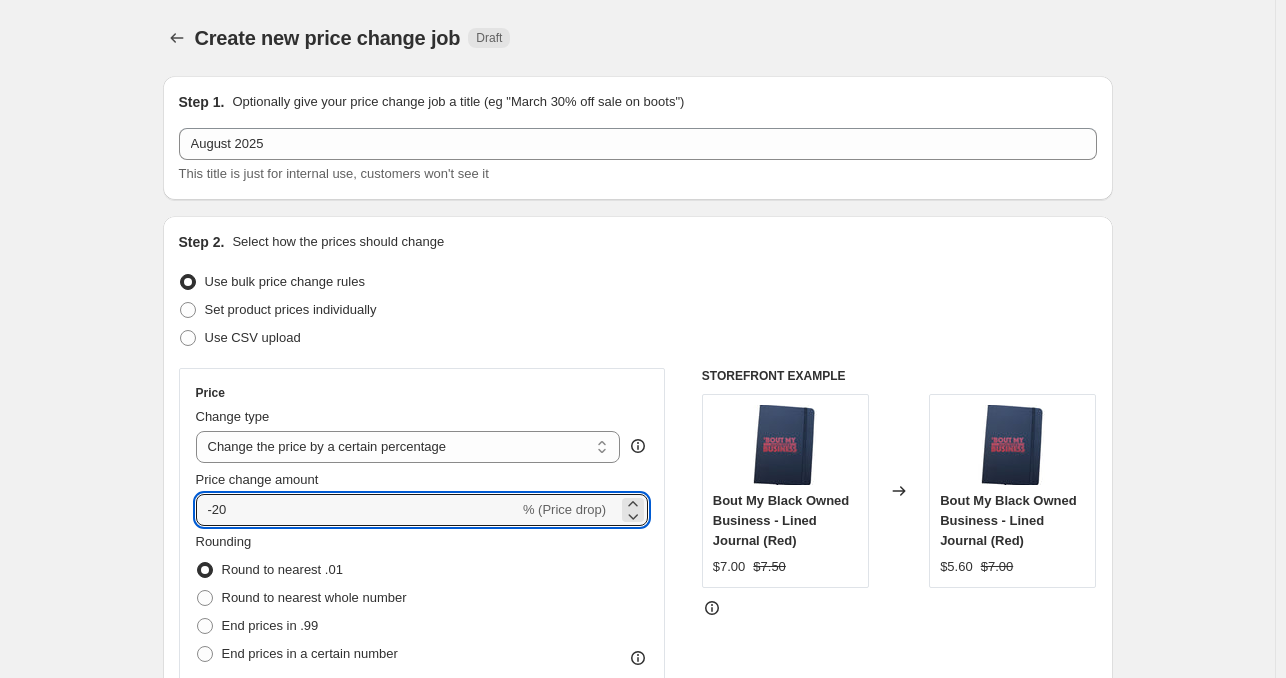 type on "-2" 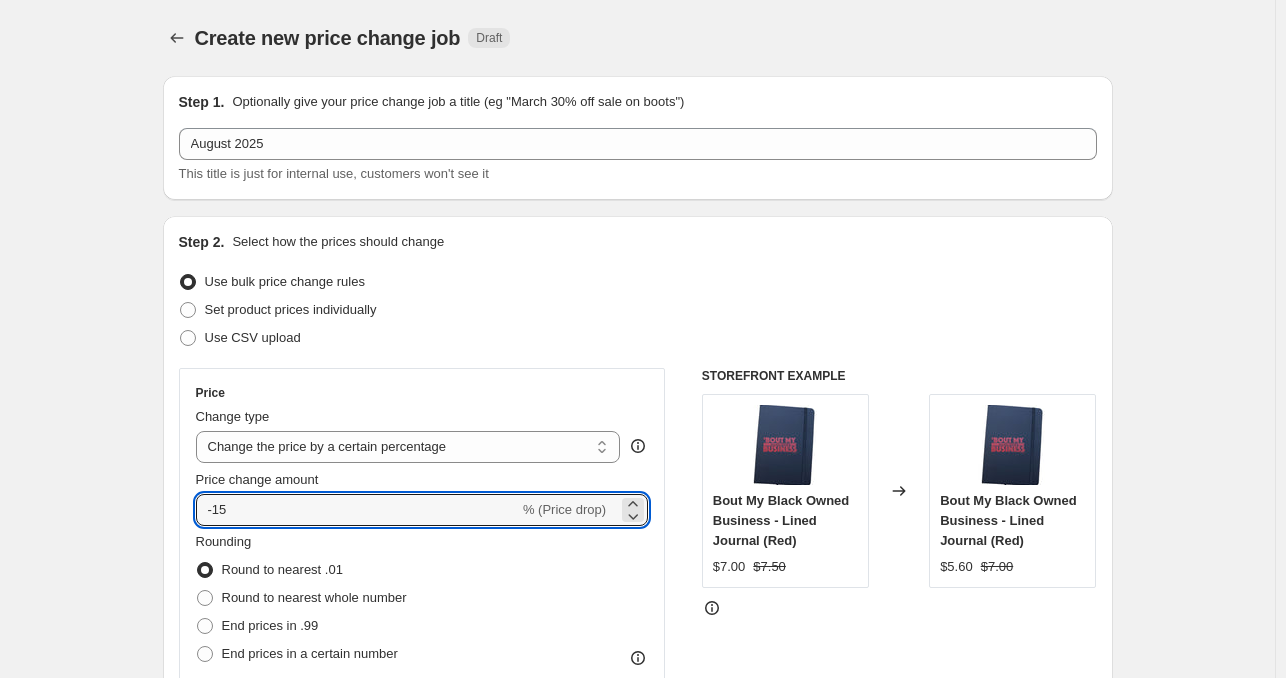 type on "-15" 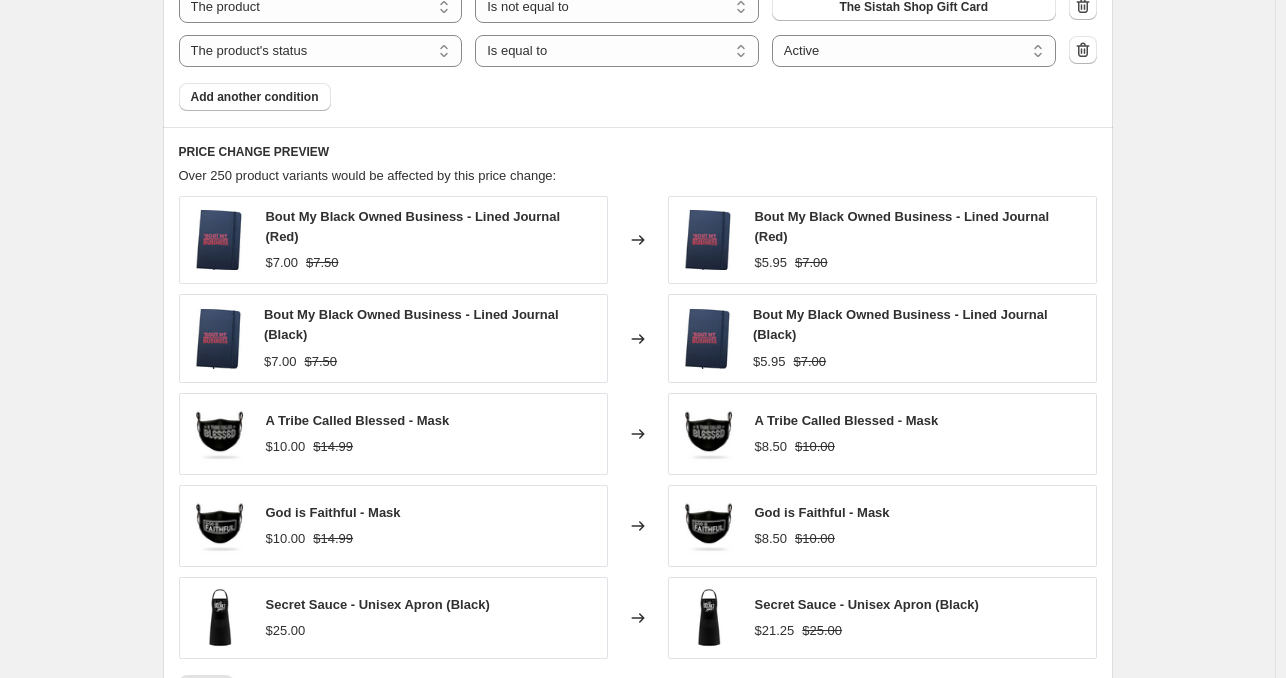 scroll, scrollTop: 1600, scrollLeft: 0, axis: vertical 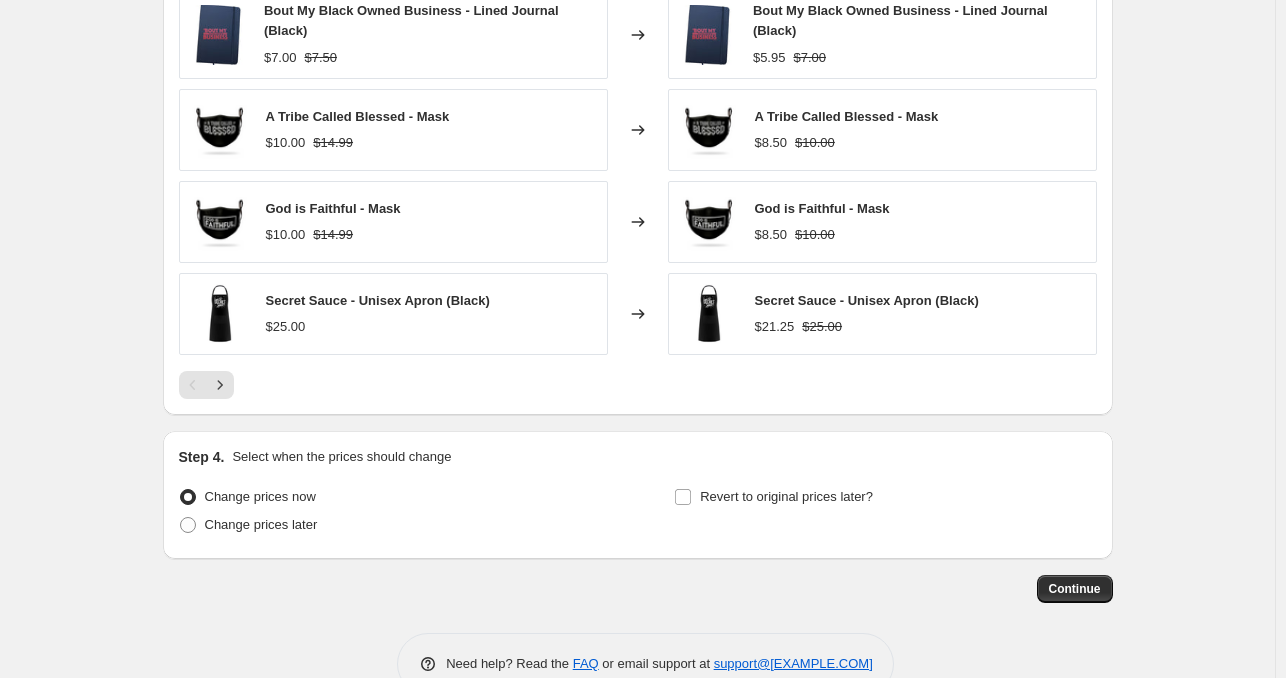 click on "Continue" at bounding box center [1075, 589] 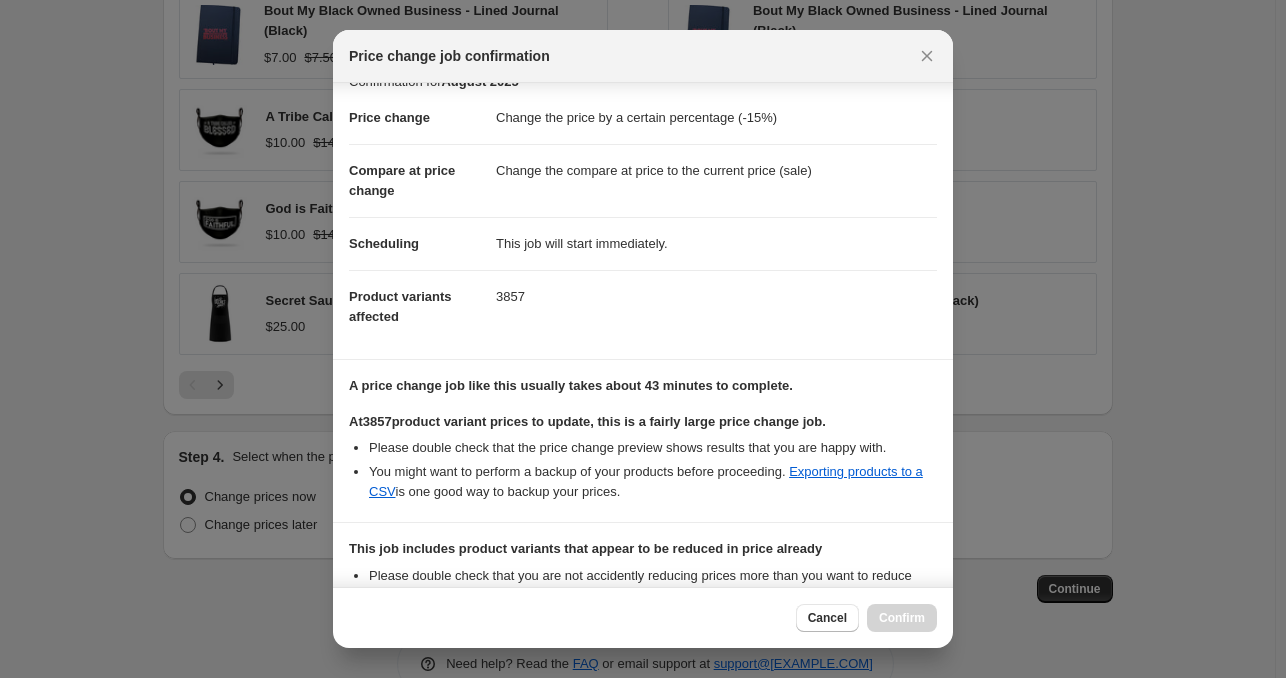 scroll, scrollTop: 0, scrollLeft: 0, axis: both 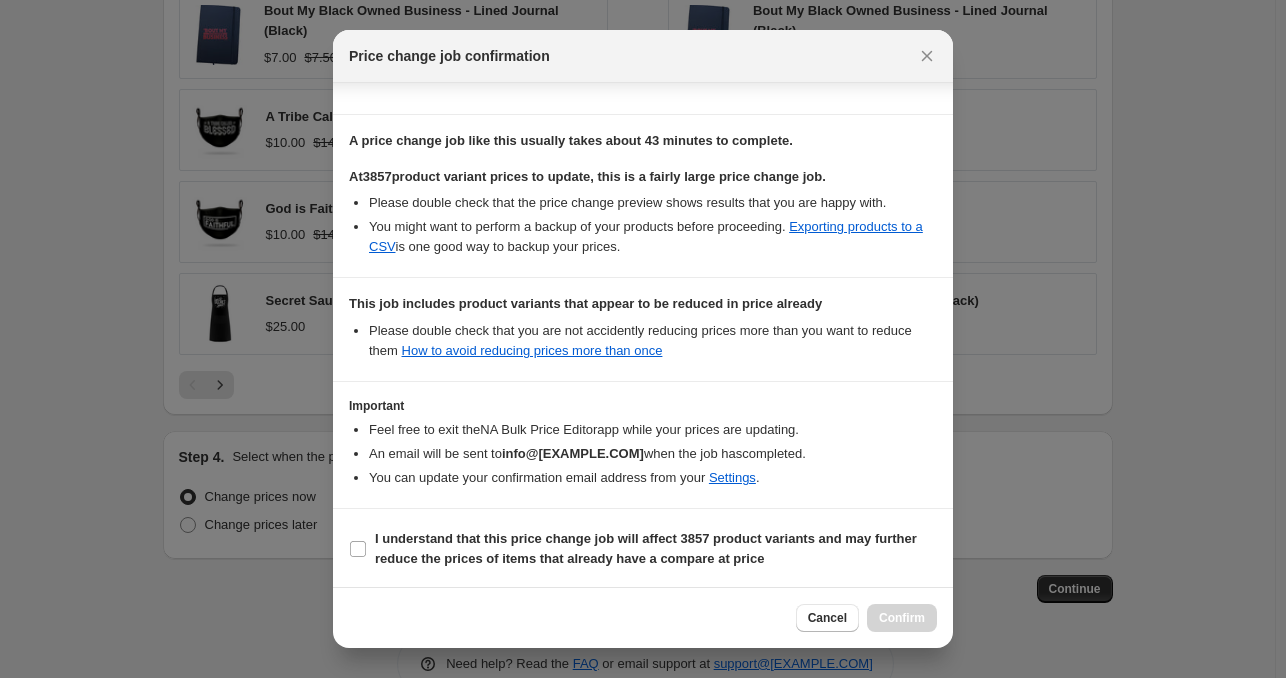 click on "I understand that this price change job will affect 3857 product variants and may further reduce the prices of items that already have a compare at price" at bounding box center [358, 549] 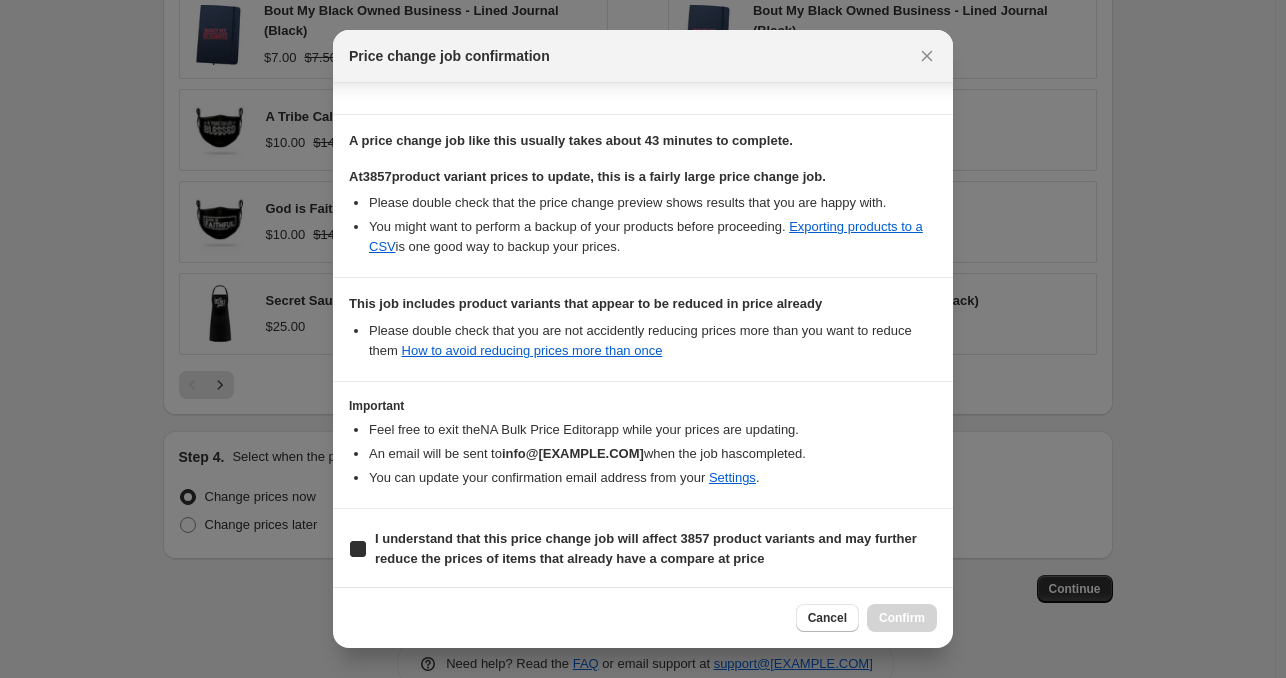 checkbox on "true" 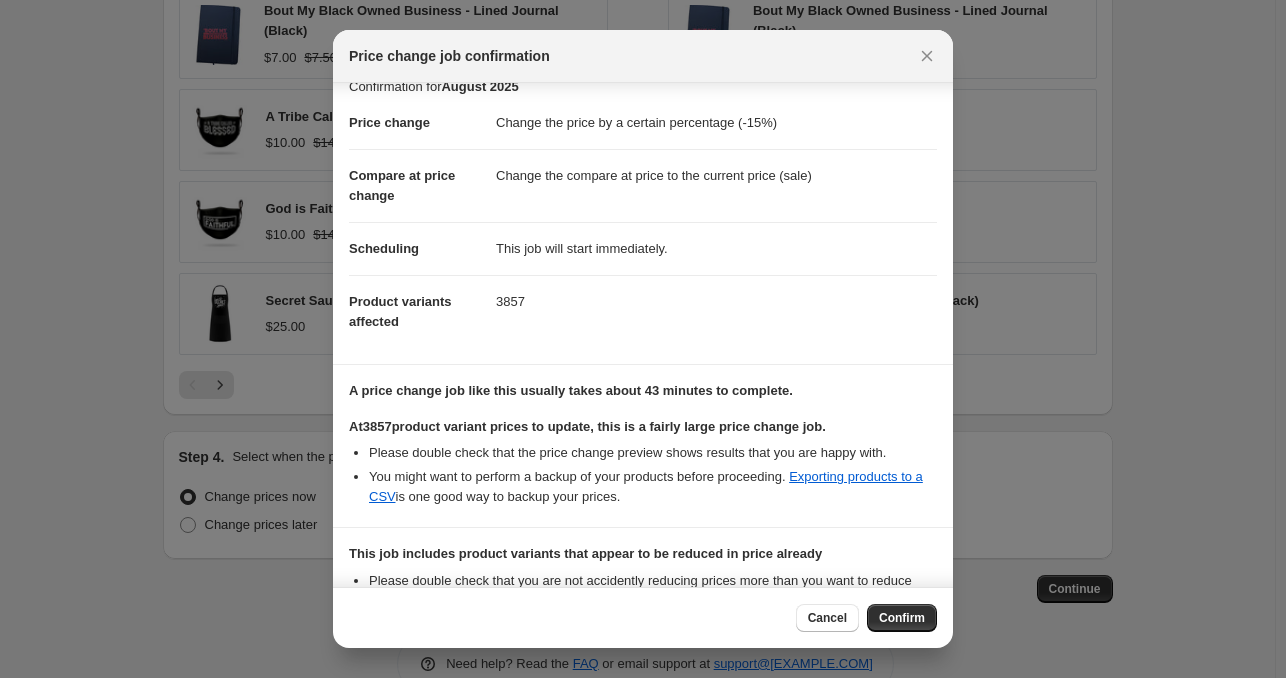 scroll, scrollTop: 0, scrollLeft: 0, axis: both 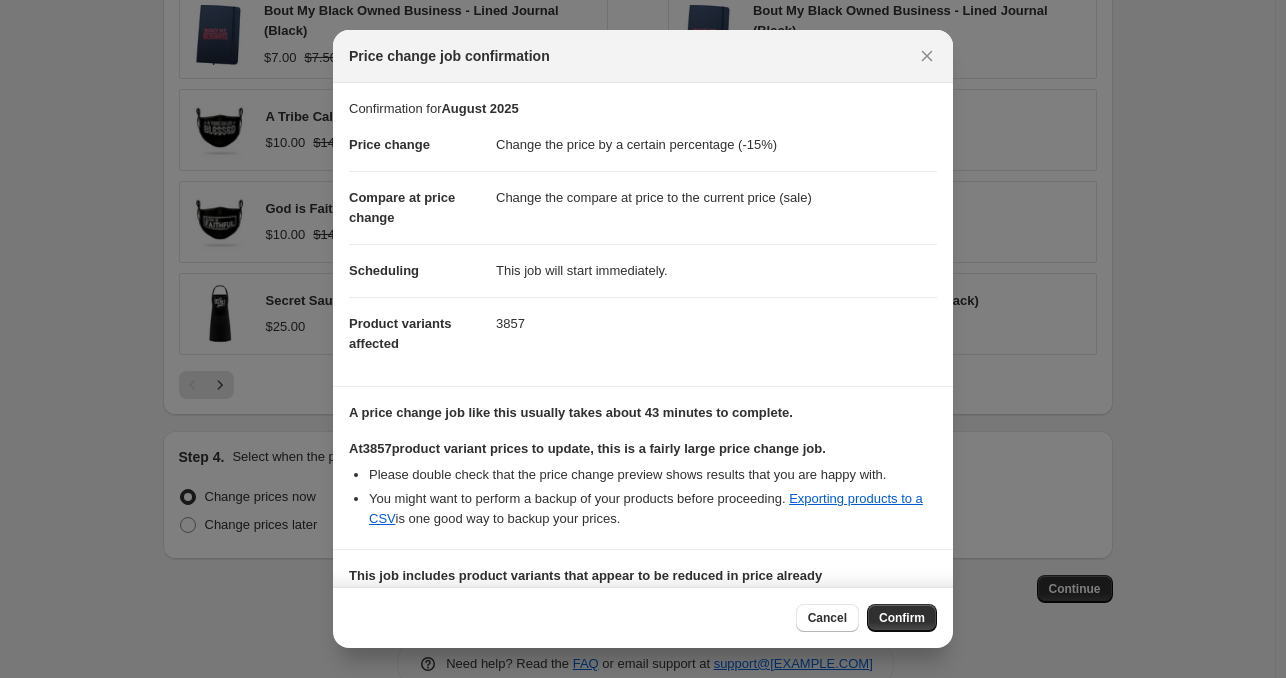 click on "Confirm" at bounding box center (902, 618) 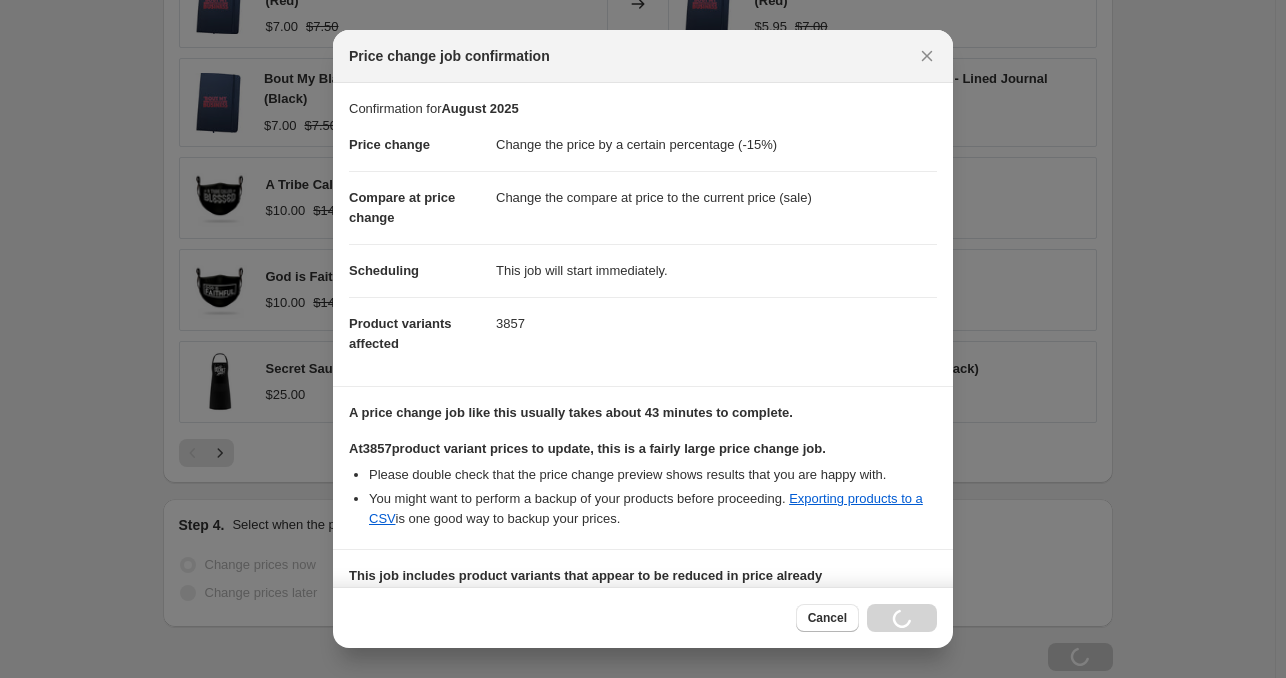 scroll, scrollTop: 1668, scrollLeft: 0, axis: vertical 